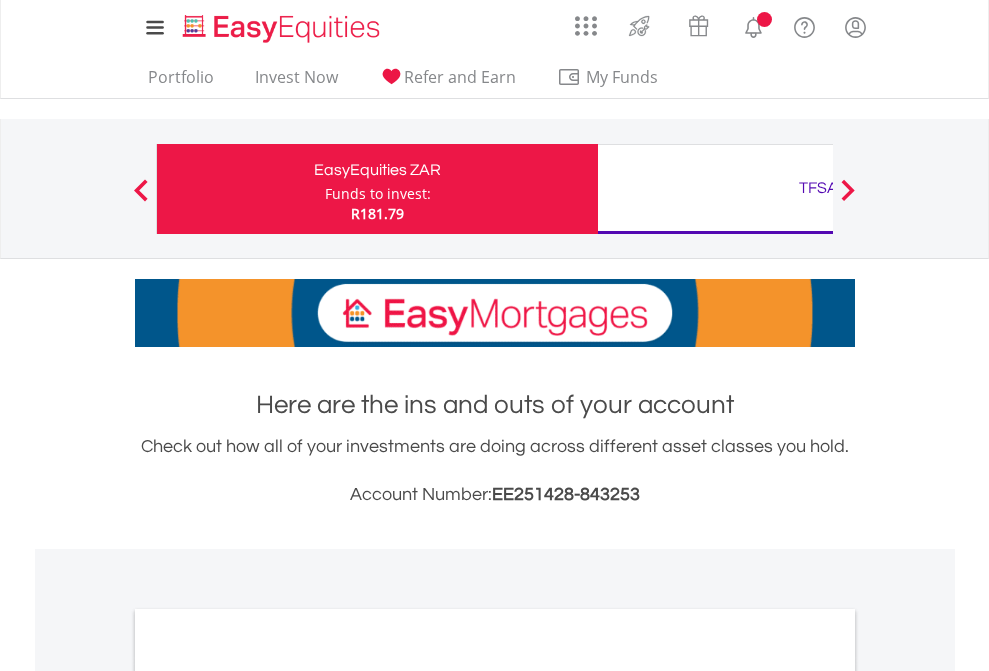 scroll, scrollTop: 0, scrollLeft: 0, axis: both 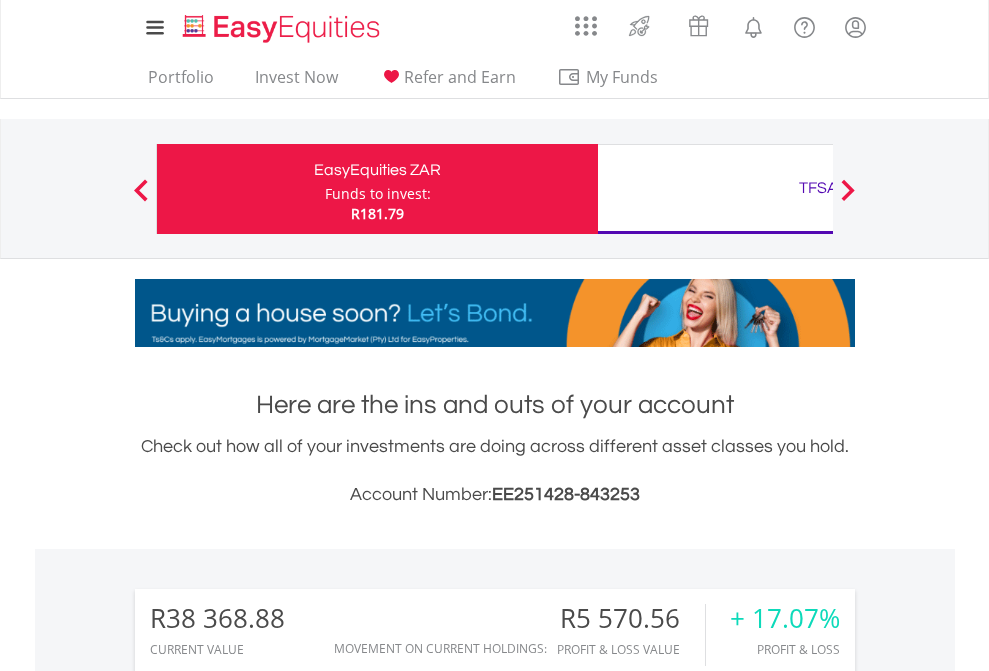 click on "Funds to invest:" at bounding box center [378, 194] 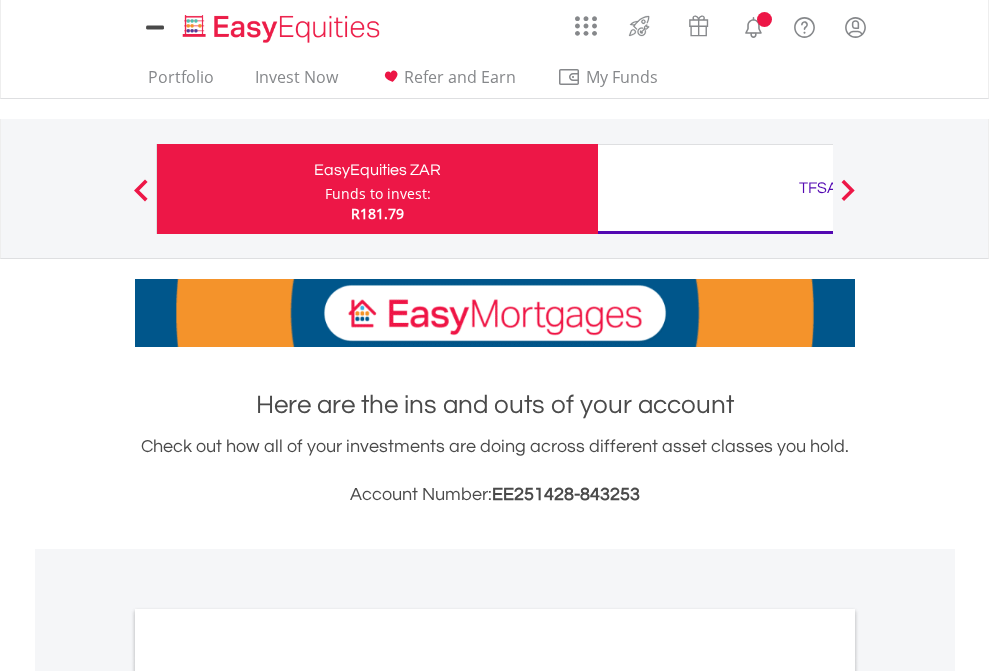 scroll, scrollTop: 0, scrollLeft: 0, axis: both 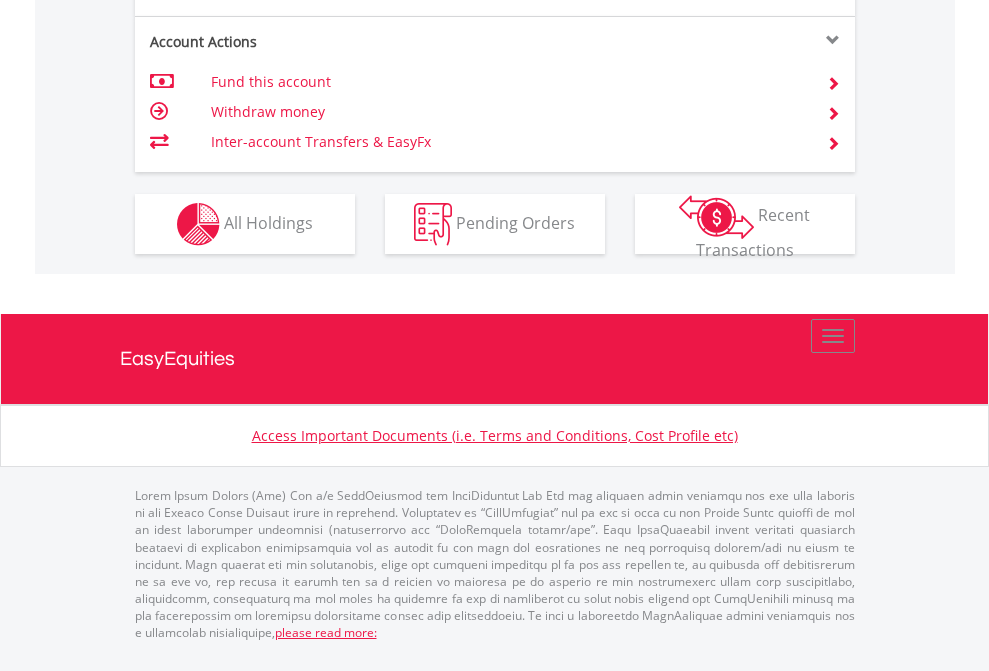 click on "Investment types" at bounding box center [706, -337] 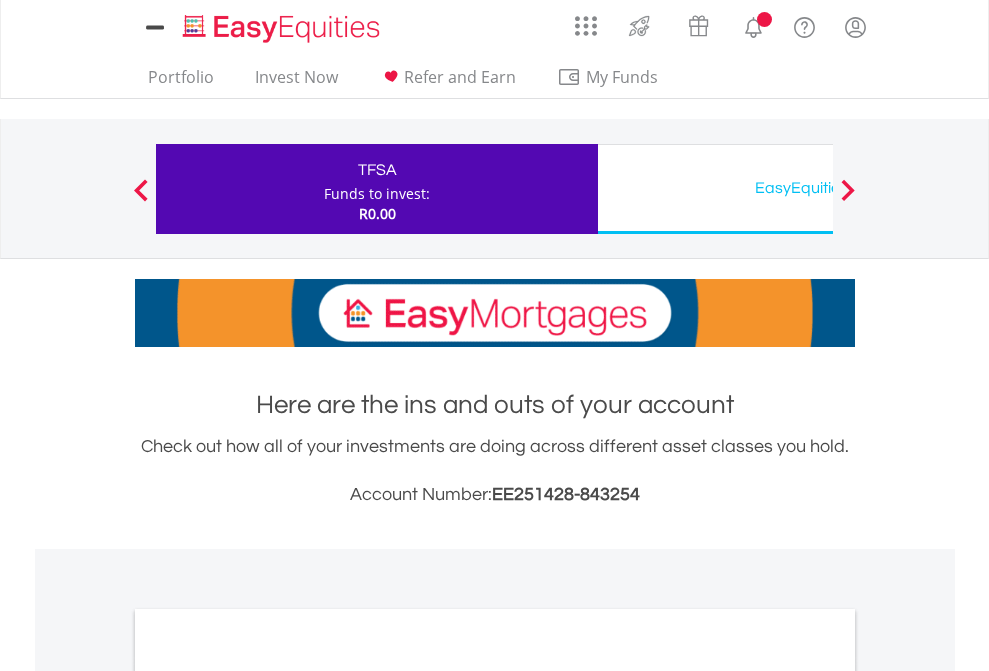 scroll, scrollTop: 0, scrollLeft: 0, axis: both 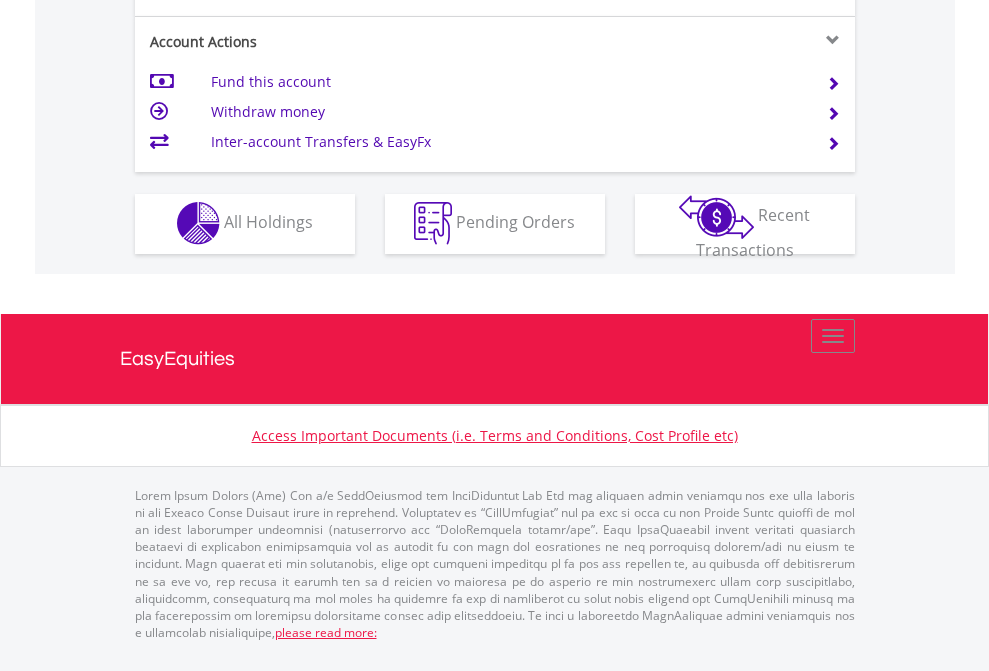 click on "Investment types" at bounding box center (706, -353) 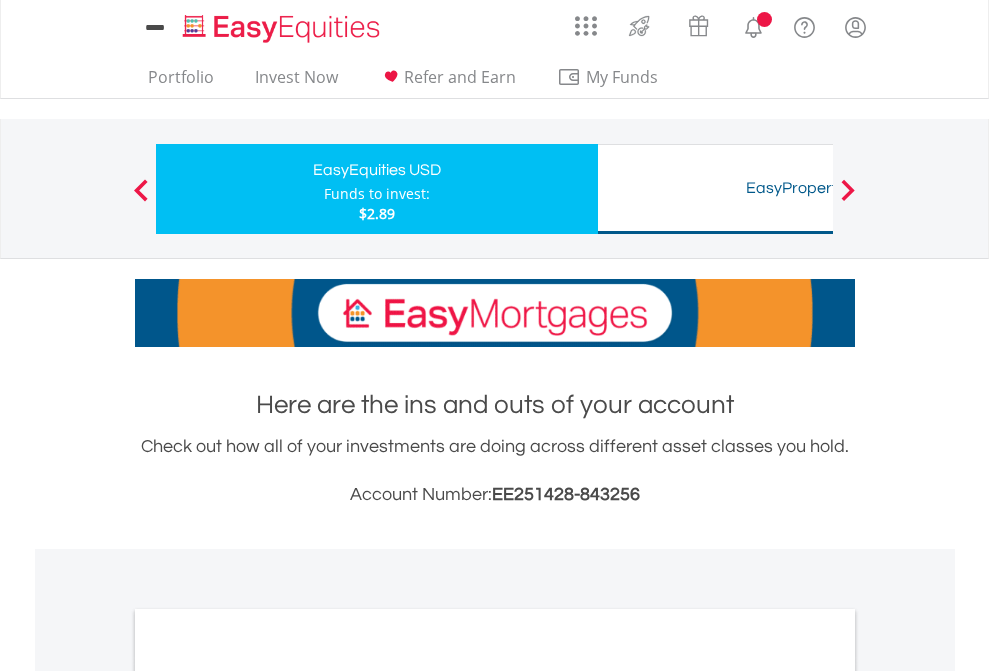 scroll, scrollTop: 0, scrollLeft: 0, axis: both 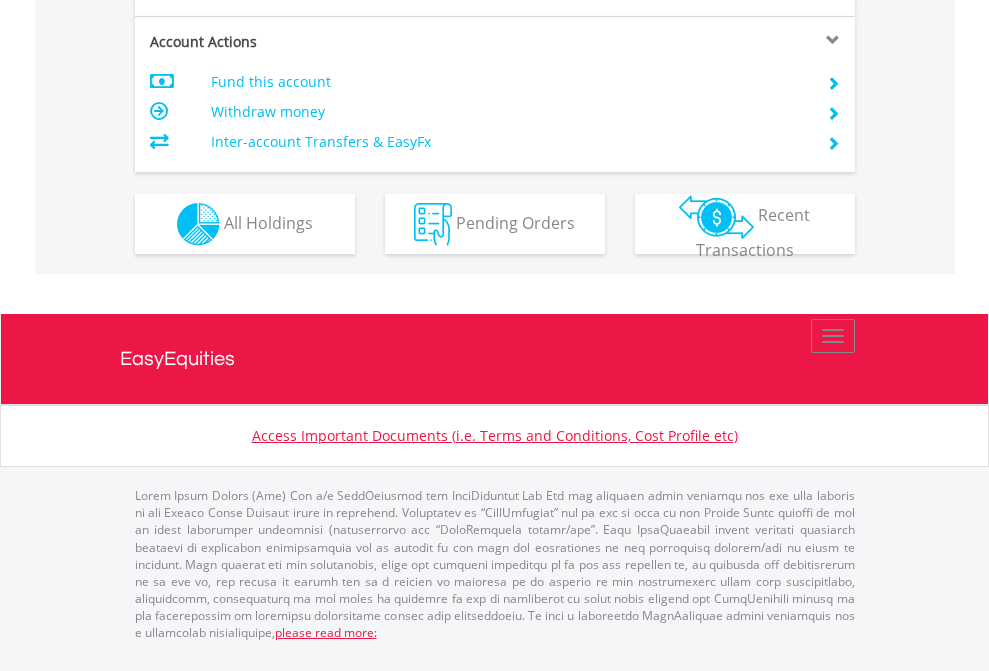 click on "Investment types" at bounding box center [706, -337] 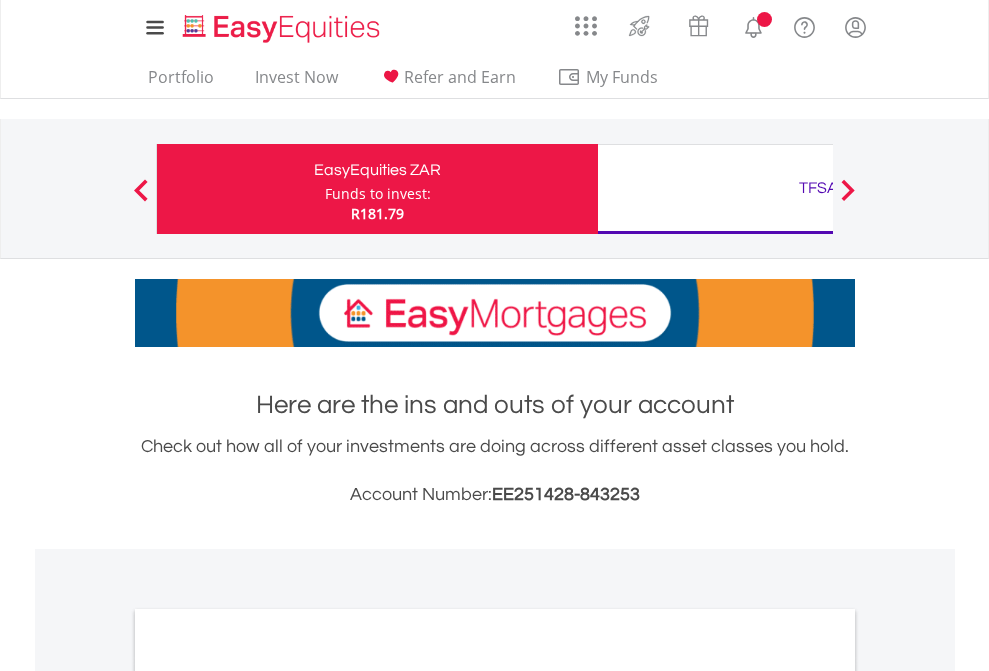 scroll, scrollTop: 1202, scrollLeft: 0, axis: vertical 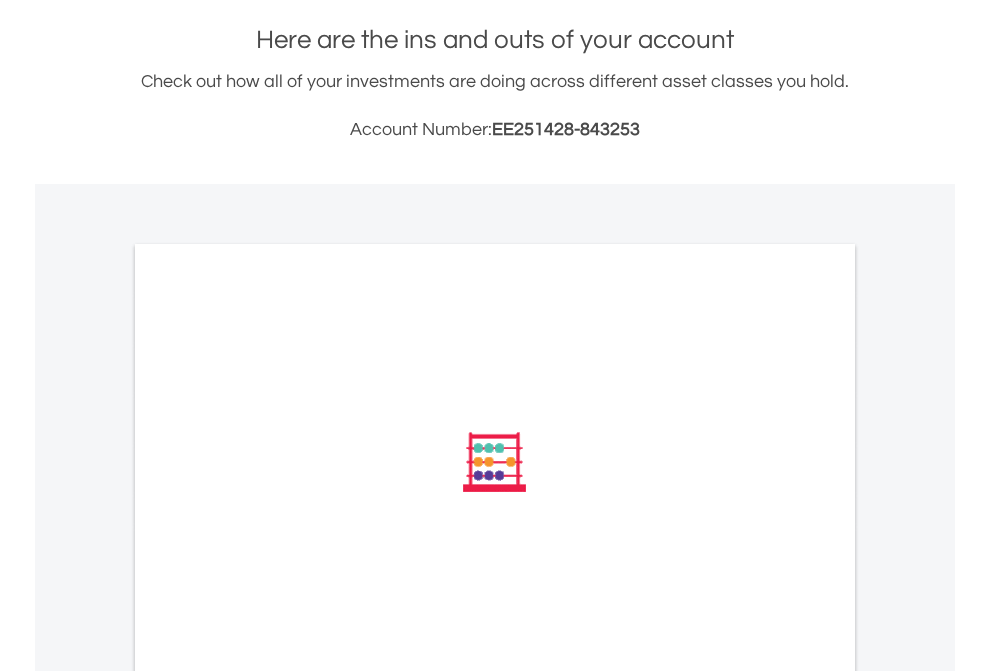 click on "All Holdings" at bounding box center (268, 731) 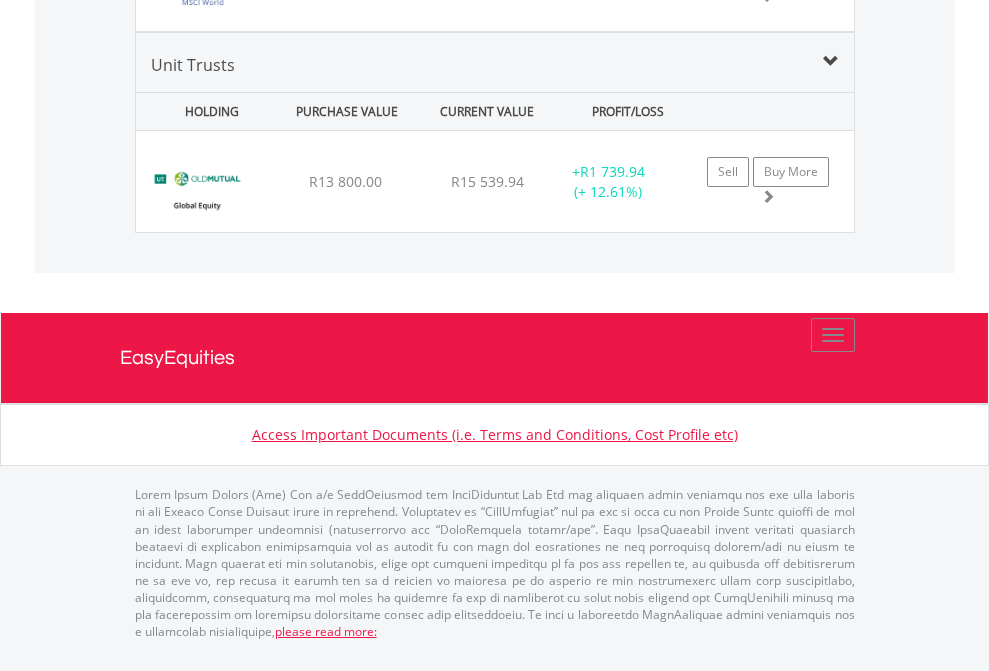 click on "TFSA" at bounding box center [818, -1375] 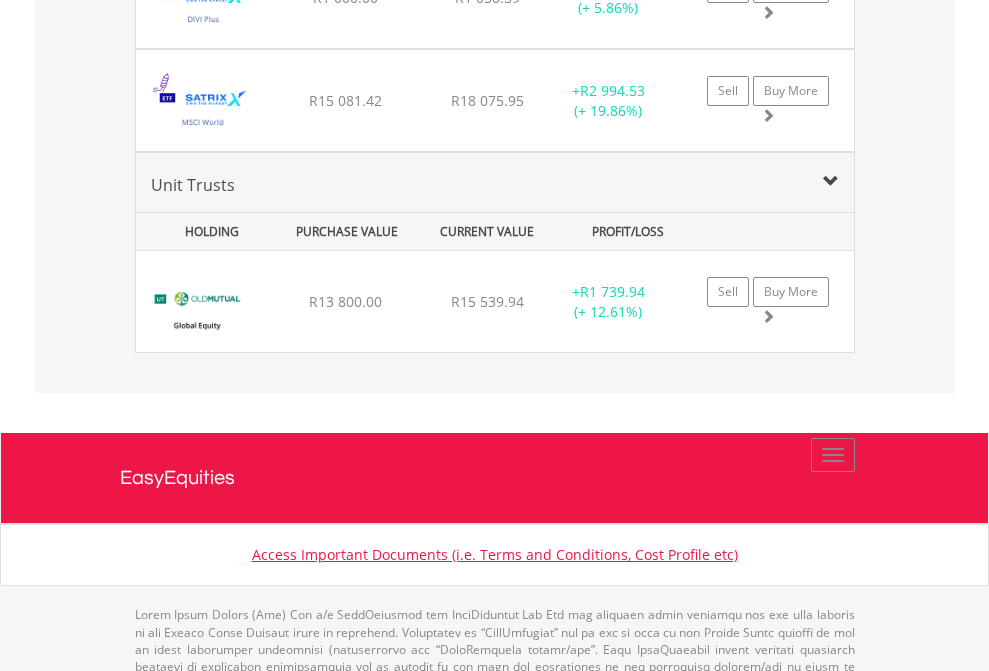 scroll, scrollTop: 144, scrollLeft: 0, axis: vertical 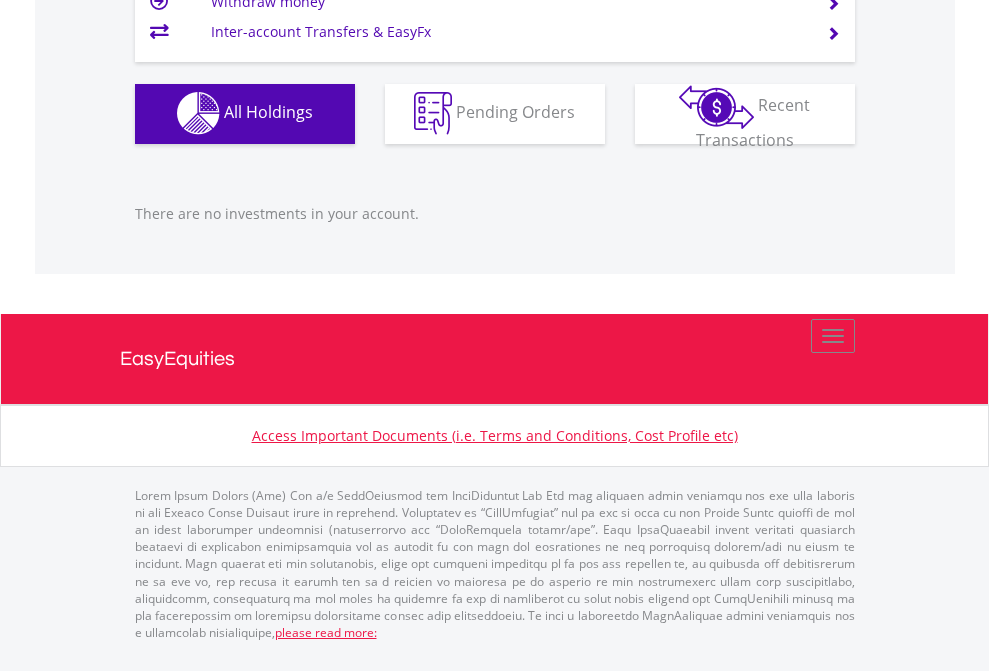 click on "EasyEquities USD" at bounding box center (818, -1142) 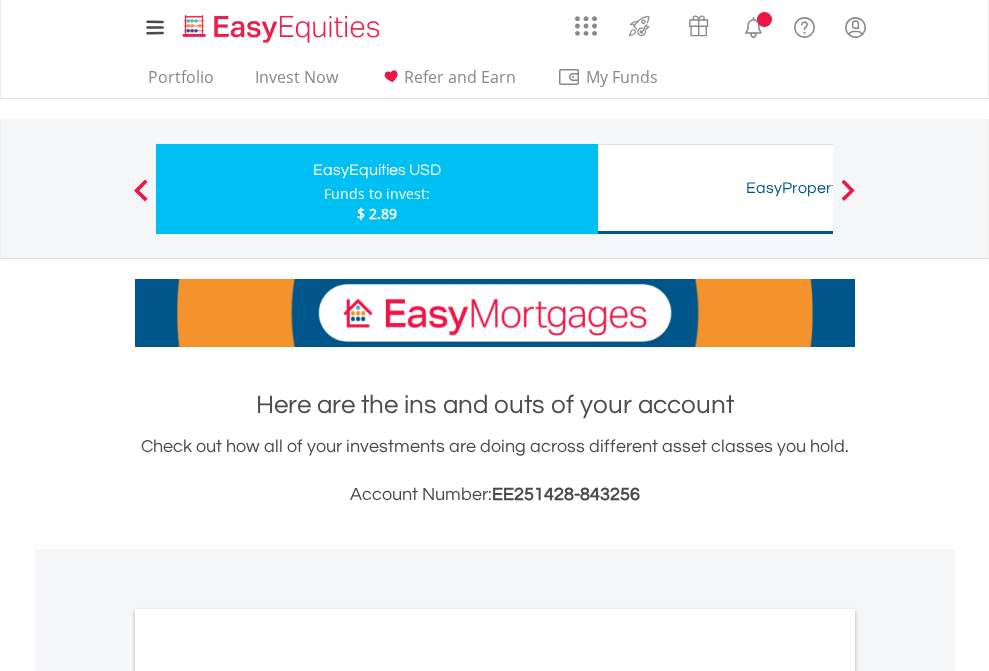 scroll, scrollTop: 0, scrollLeft: 0, axis: both 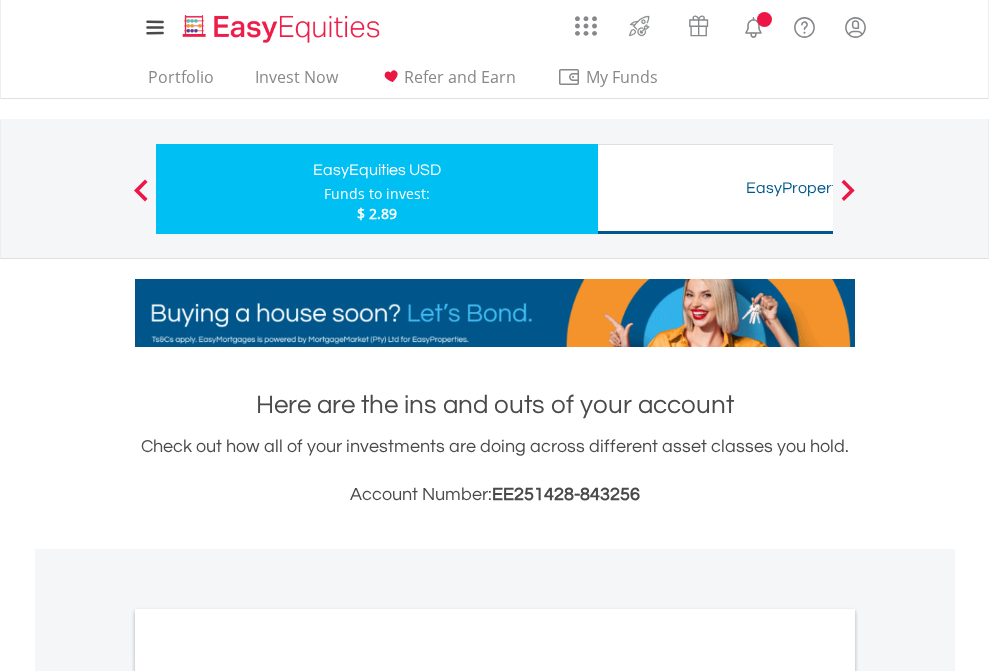 click on "All Holdings" at bounding box center [268, 1096] 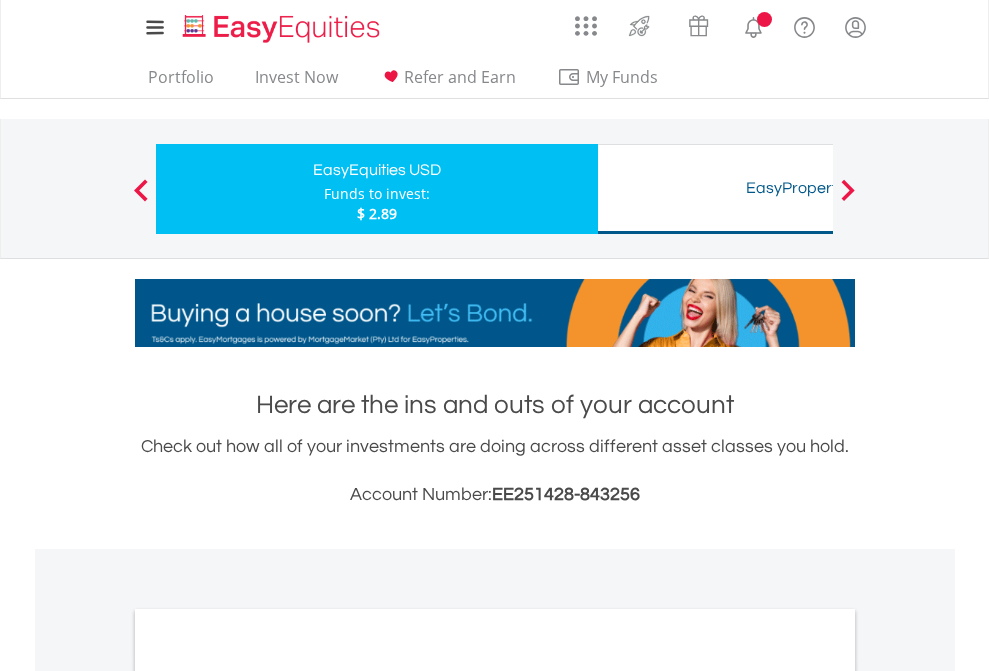 scroll, scrollTop: 1202, scrollLeft: 0, axis: vertical 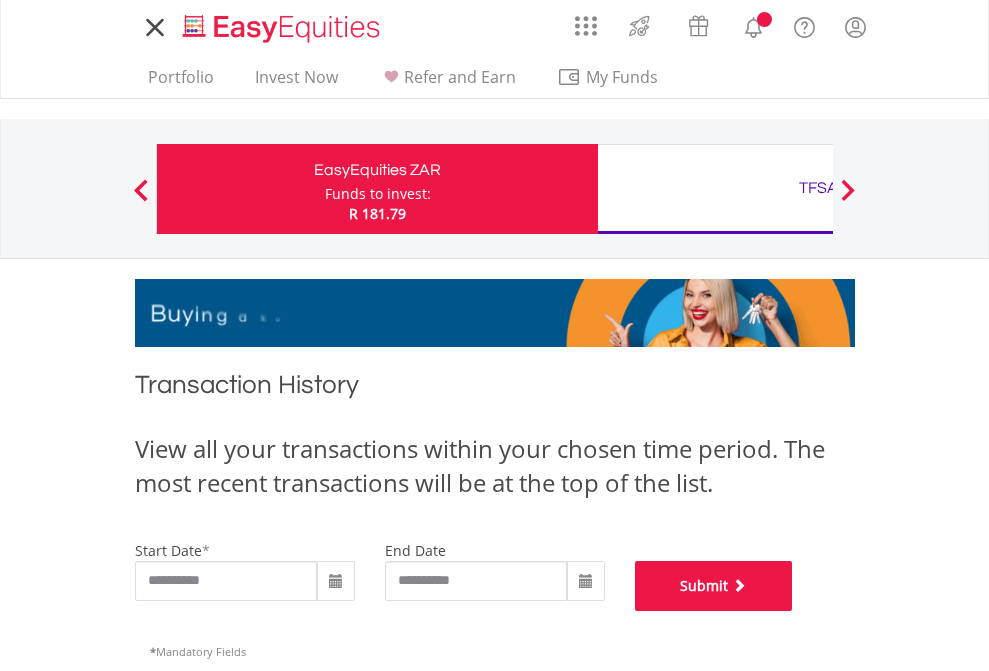 click on "Submit" at bounding box center [714, 586] 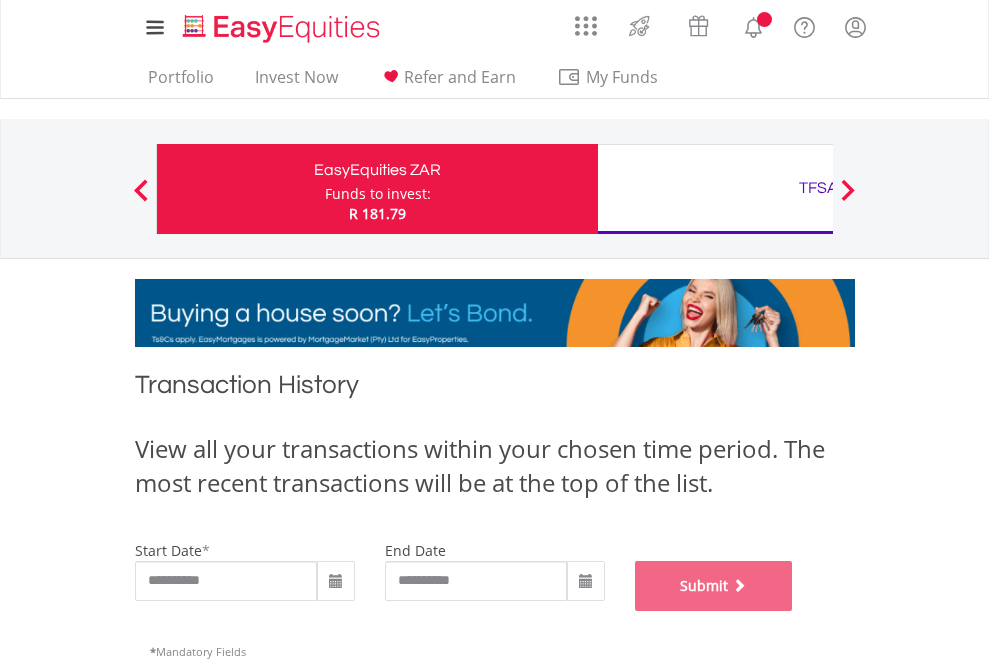 scroll, scrollTop: 811, scrollLeft: 0, axis: vertical 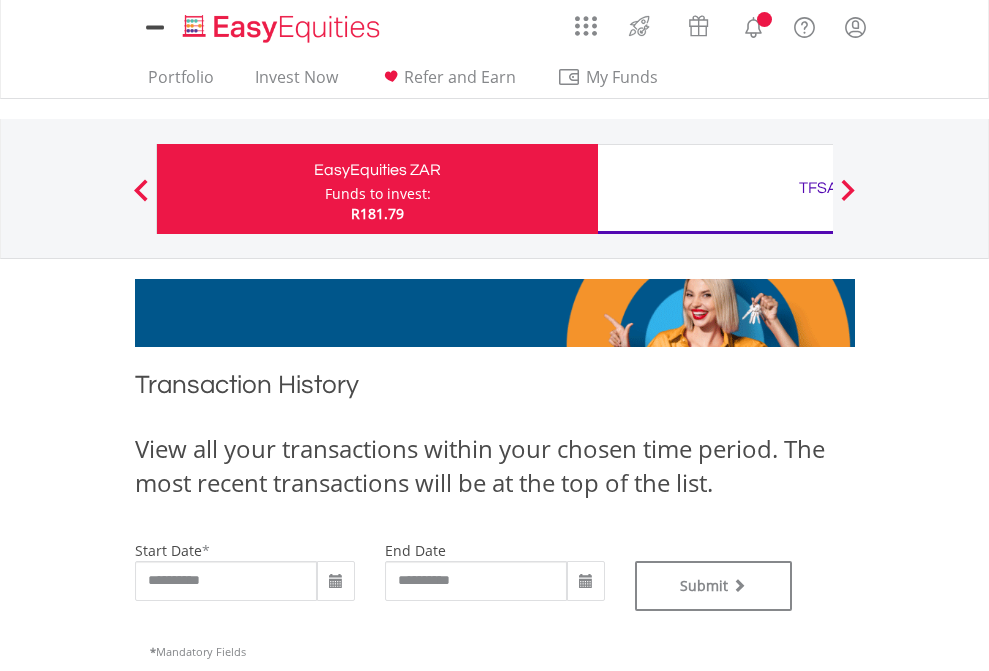 click on "TFSA" at bounding box center (818, 188) 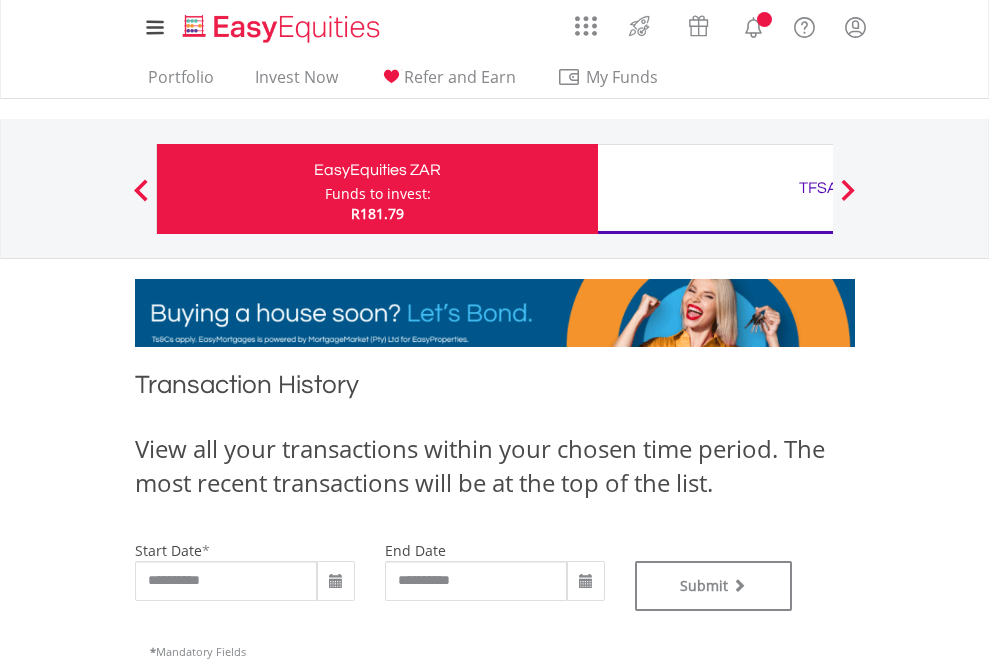 type on "**********" 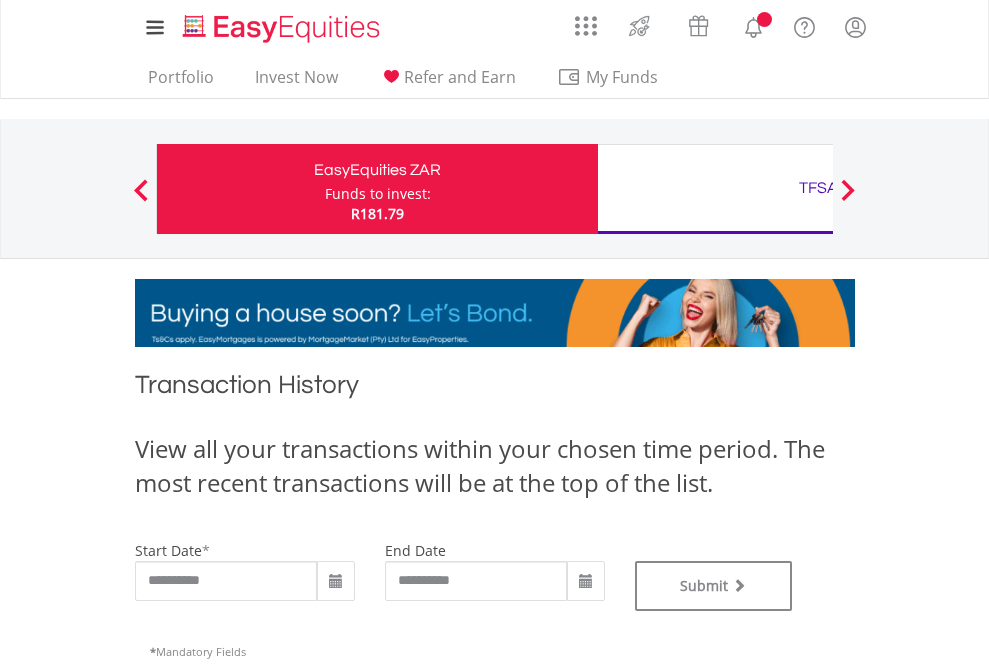 type on "**********" 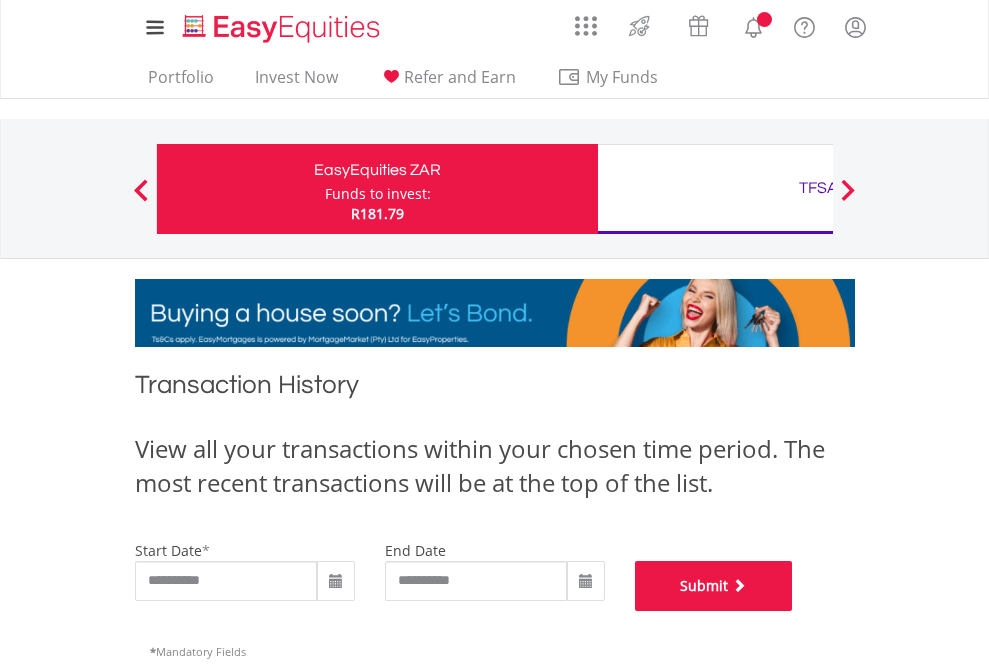 click on "Submit" at bounding box center [714, 586] 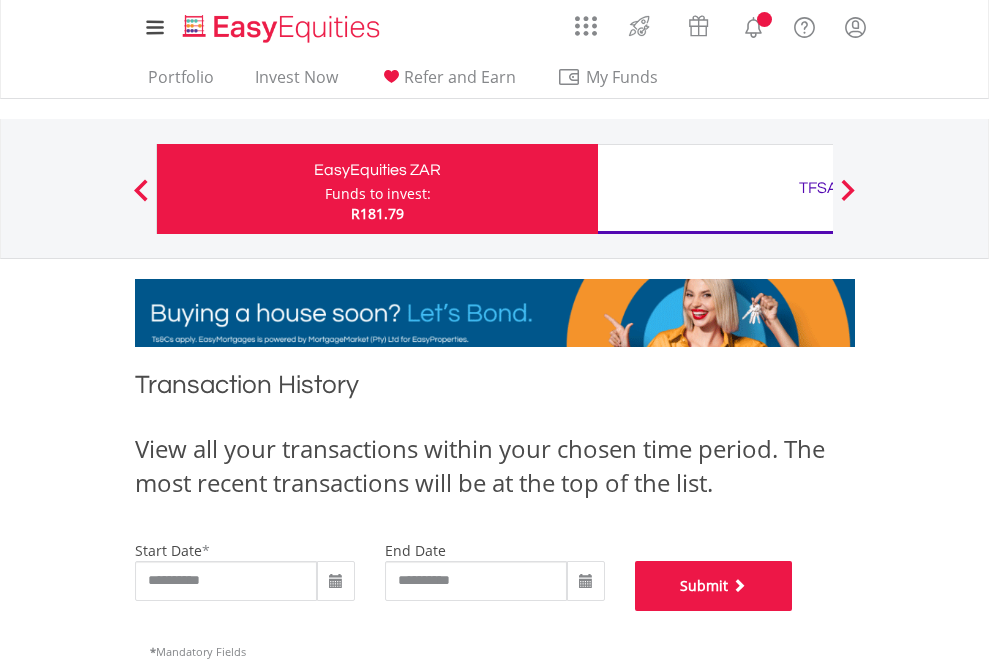scroll, scrollTop: 811, scrollLeft: 0, axis: vertical 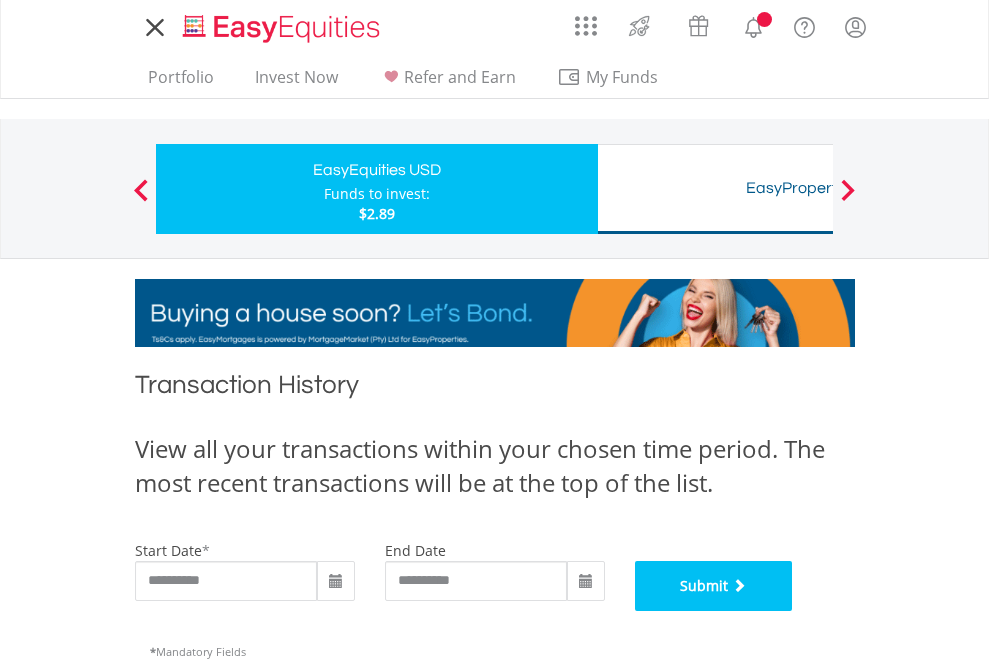 click on "Submit" at bounding box center [714, 586] 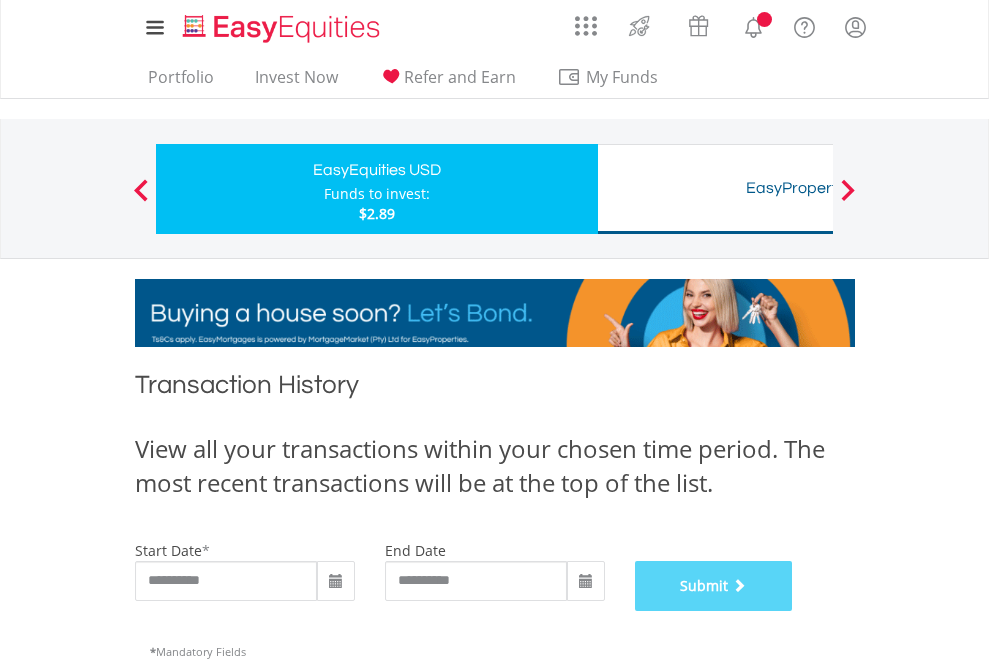 scroll, scrollTop: 811, scrollLeft: 0, axis: vertical 